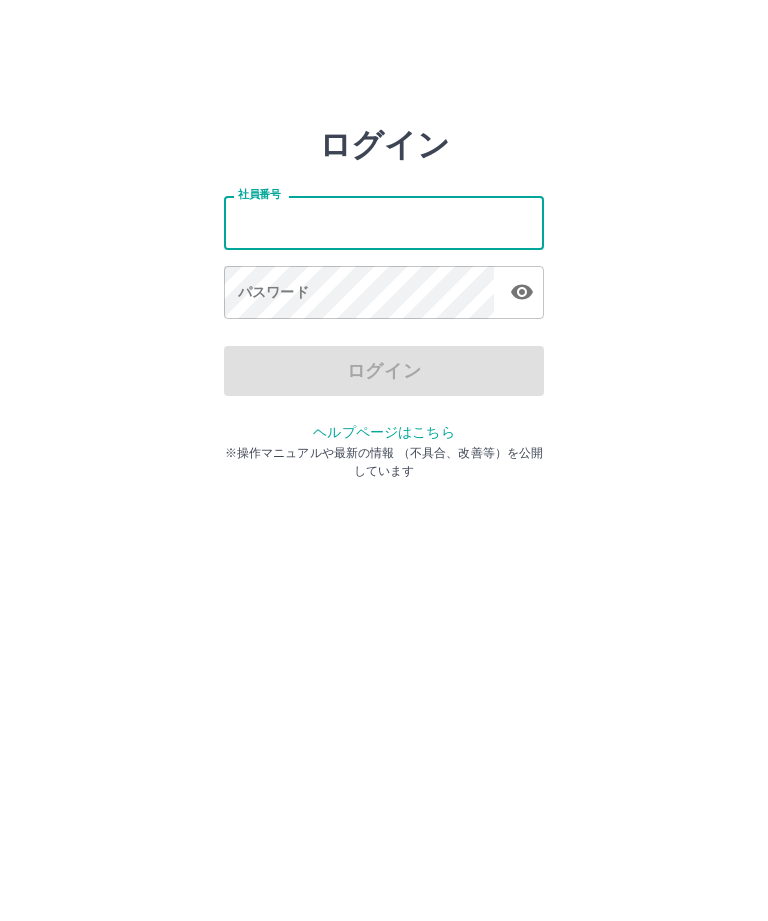 scroll, scrollTop: 0, scrollLeft: 0, axis: both 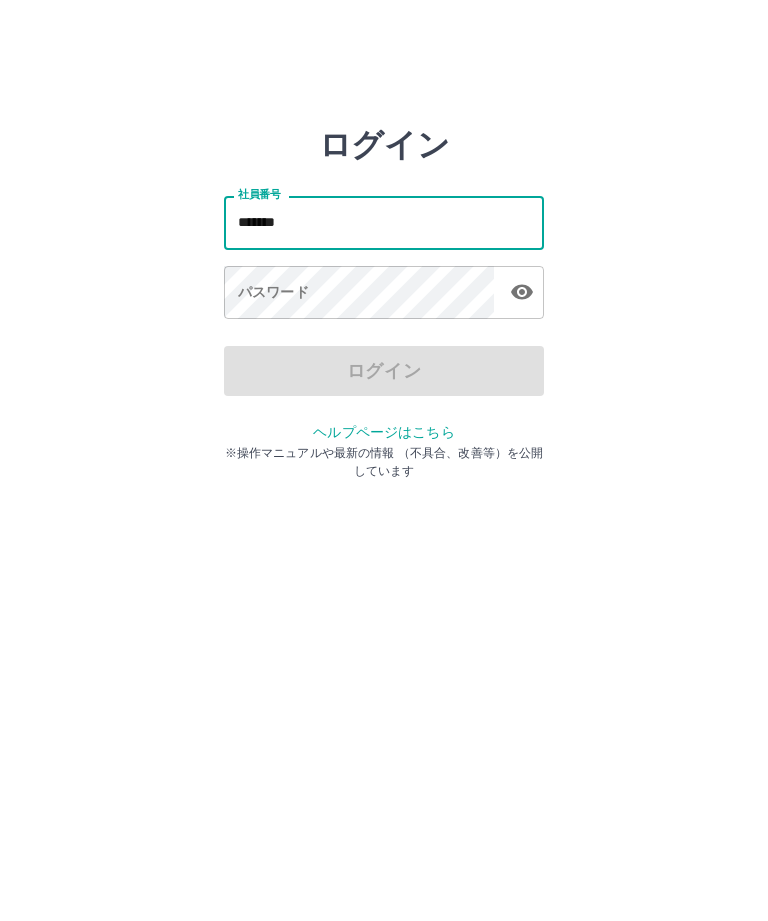 type on "*******" 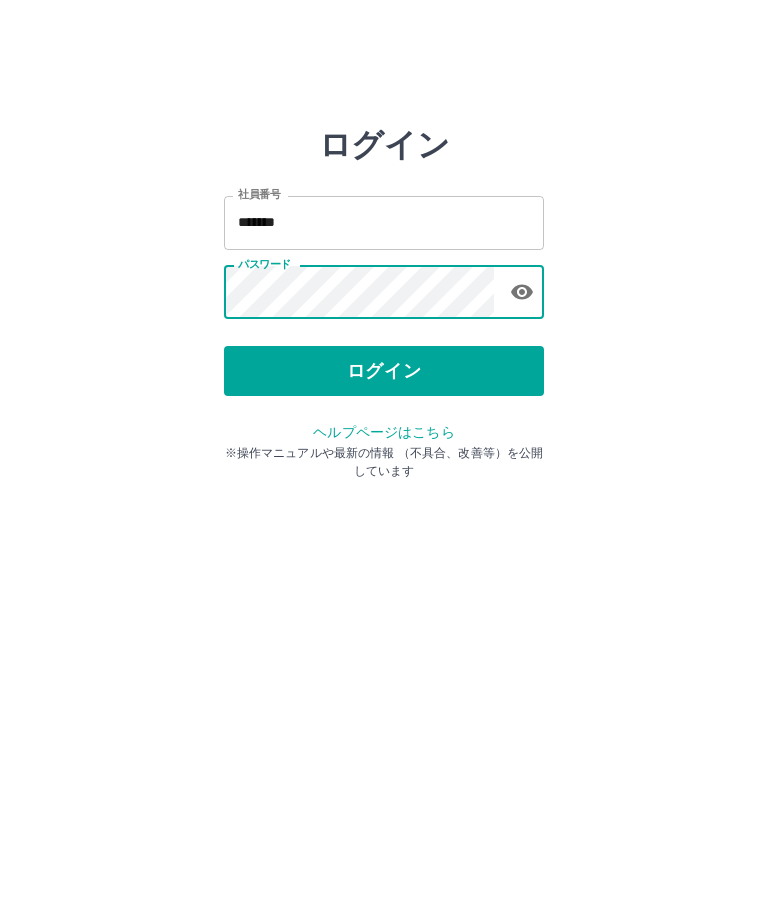 click on "ログイン" at bounding box center [384, 371] 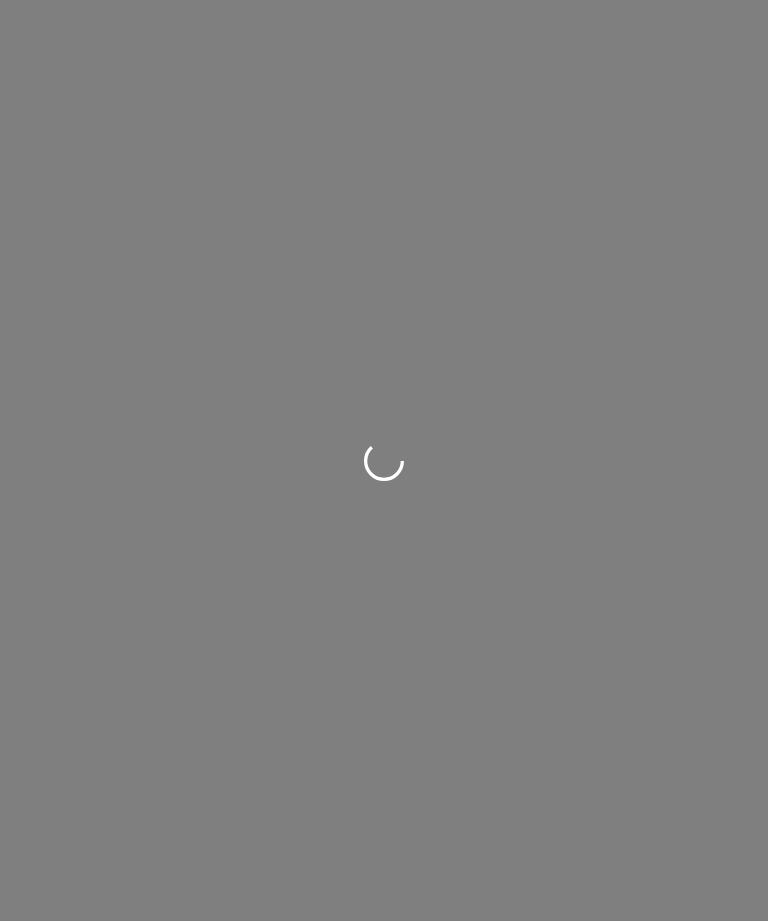 scroll, scrollTop: 0, scrollLeft: 0, axis: both 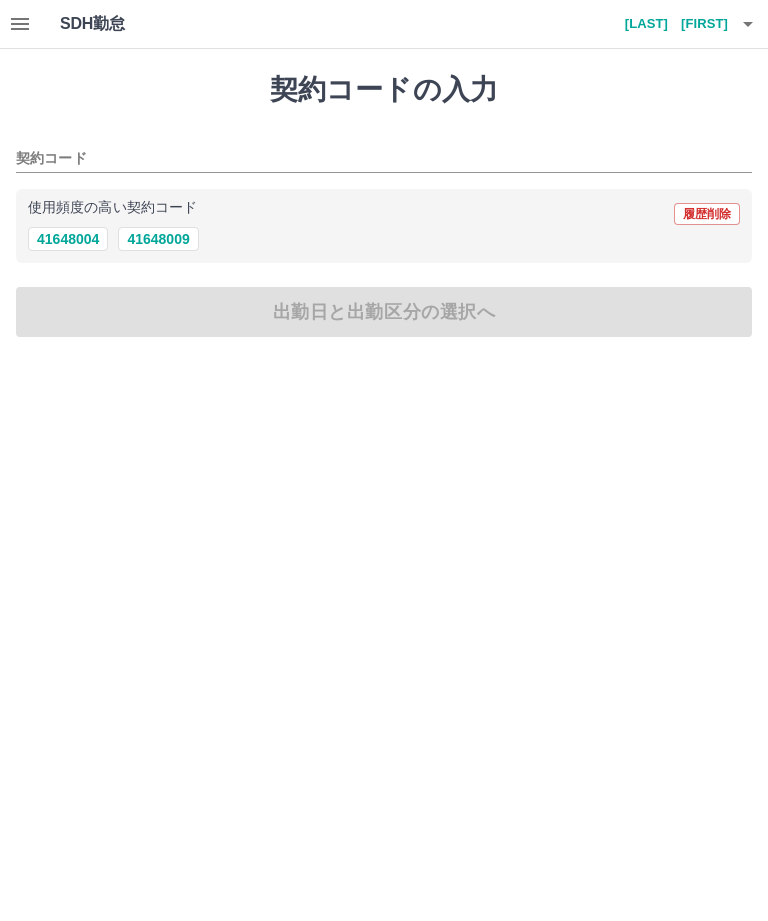 click on "41648004" at bounding box center (68, 239) 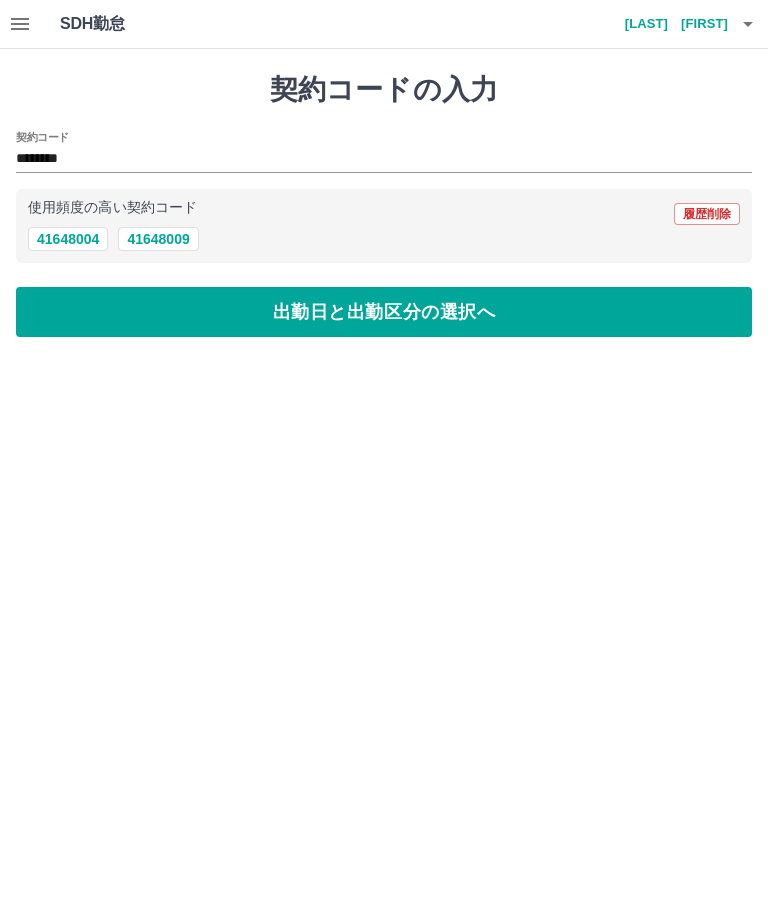 click on "出勤日と出勤区分の選択へ" at bounding box center (384, 312) 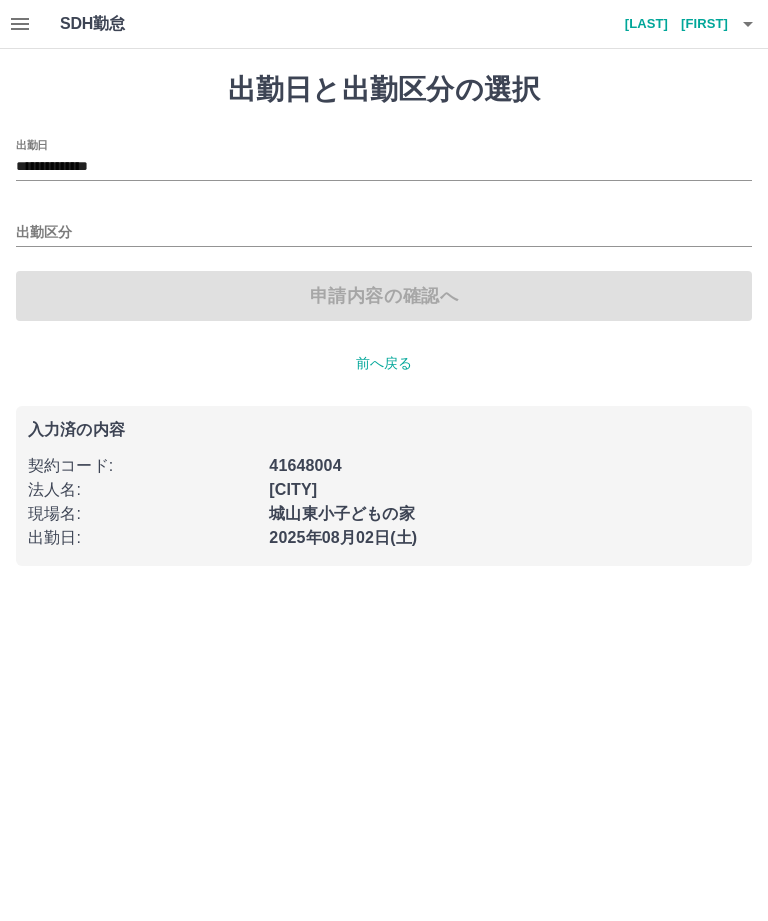 click on "出勤区分" at bounding box center [384, 233] 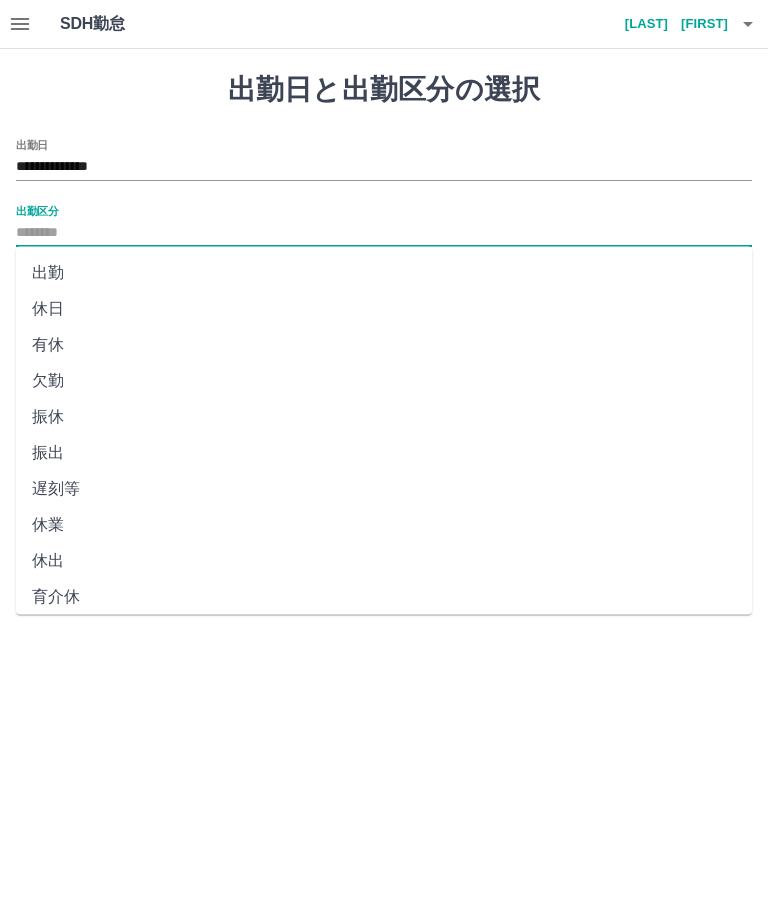 click on "出勤" at bounding box center (384, 273) 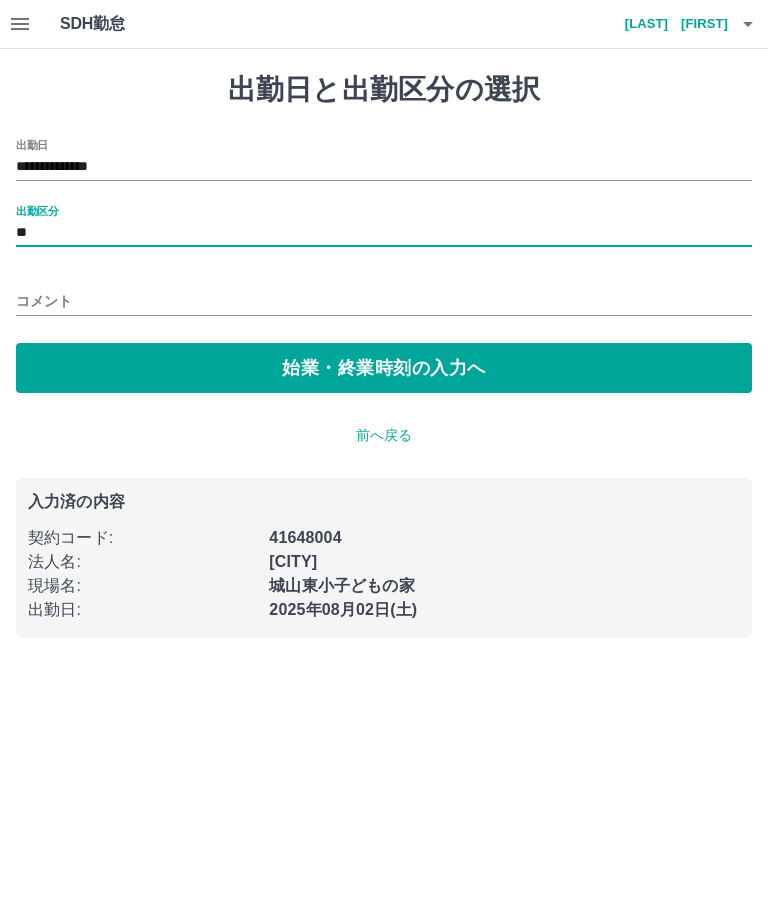 click on "始業・終業時刻の入力へ" at bounding box center [384, 368] 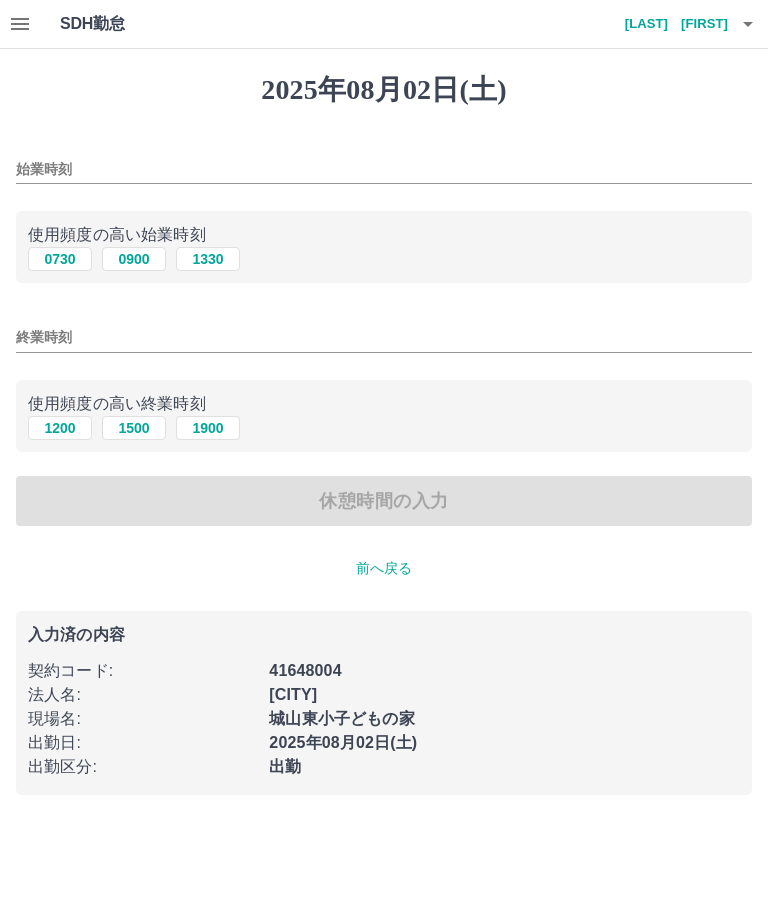 click on "始業時刻" at bounding box center [384, 169] 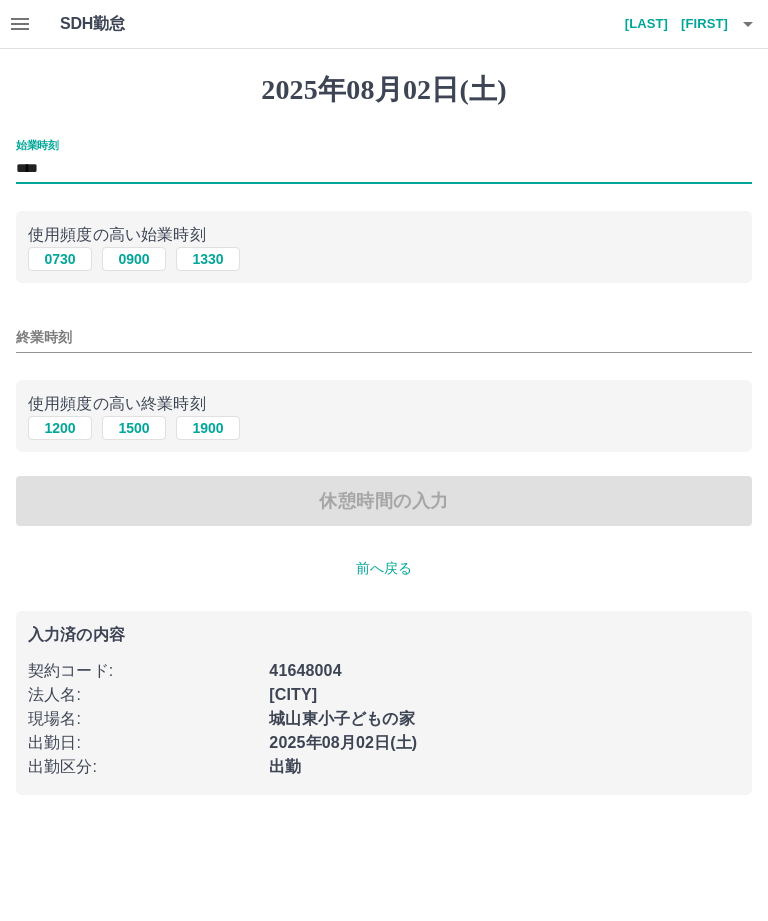 type on "****" 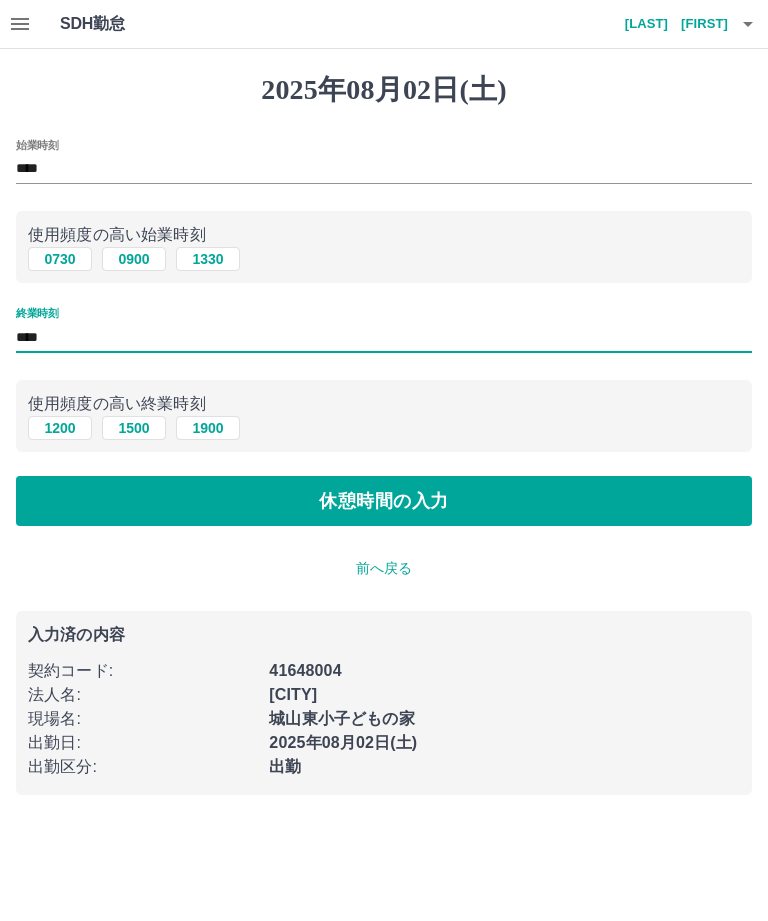 type on "****" 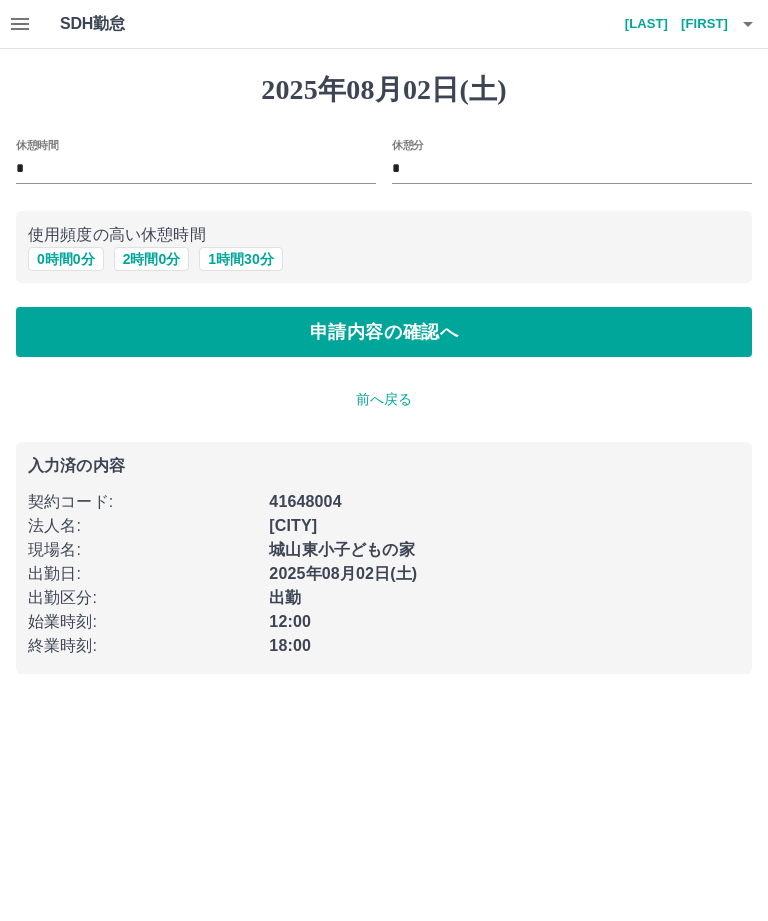 click on "申請内容の確認へ" at bounding box center (384, 332) 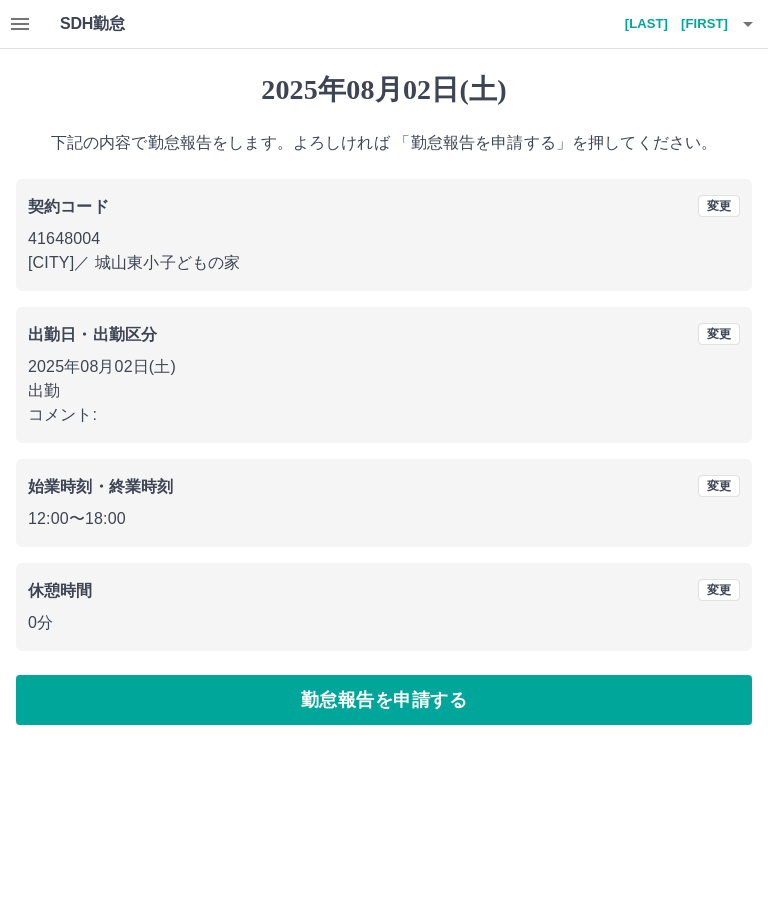 click on "勤怠報告を申請する" at bounding box center (384, 700) 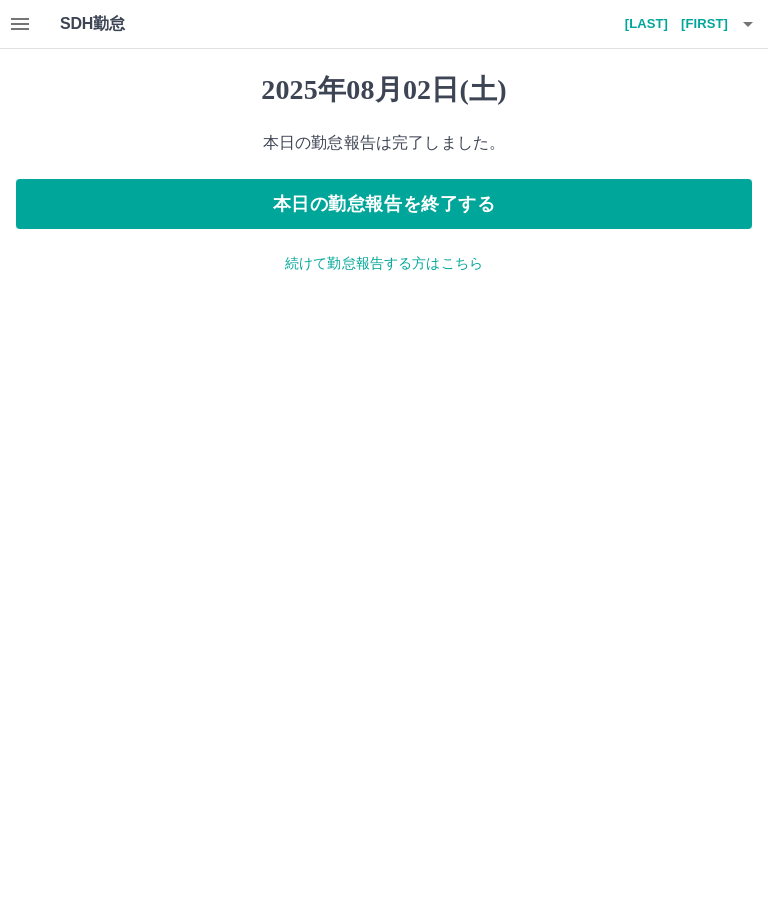 click on "続けて勤怠報告する方はこちら" at bounding box center (384, 263) 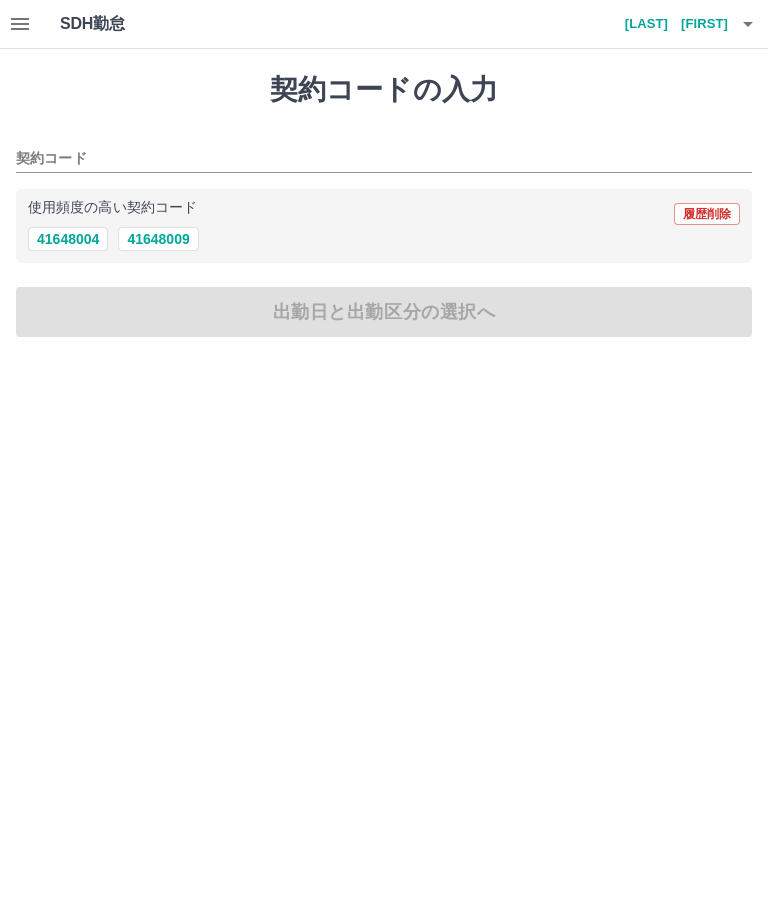 click on "41648004" at bounding box center [68, 239] 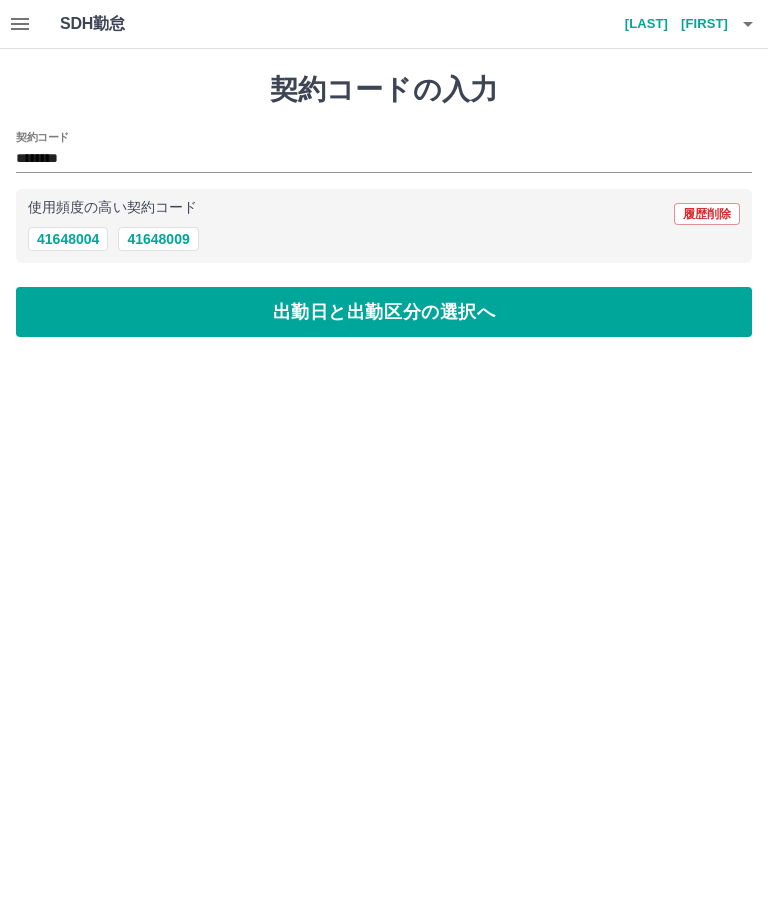 click on "出勤日と出勤区分の選択へ" at bounding box center [384, 312] 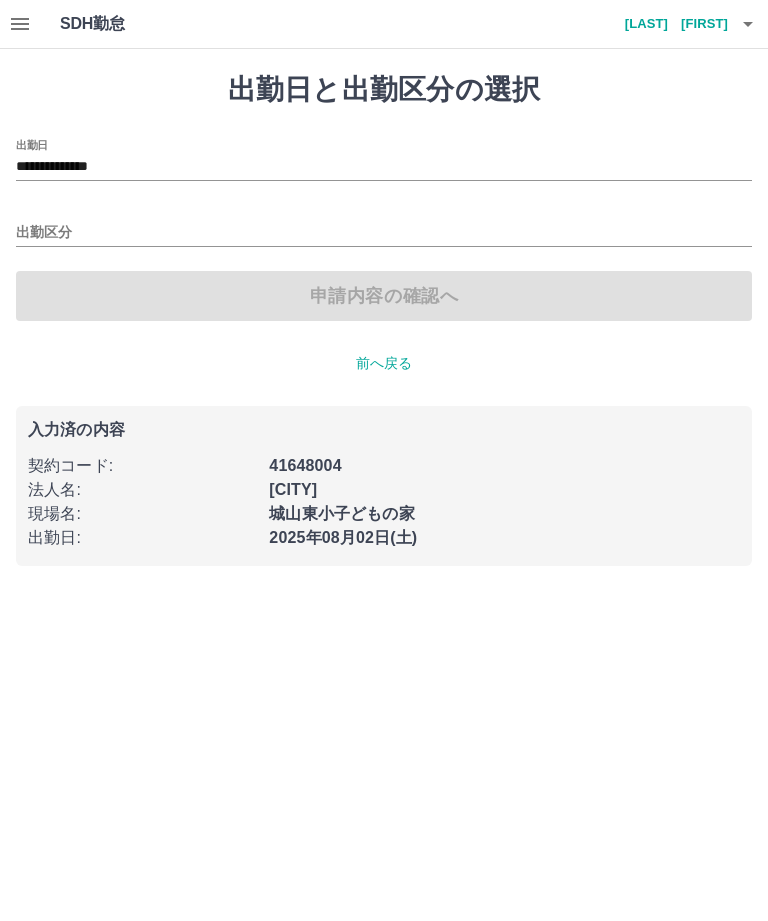 click on "**********" at bounding box center [384, 167] 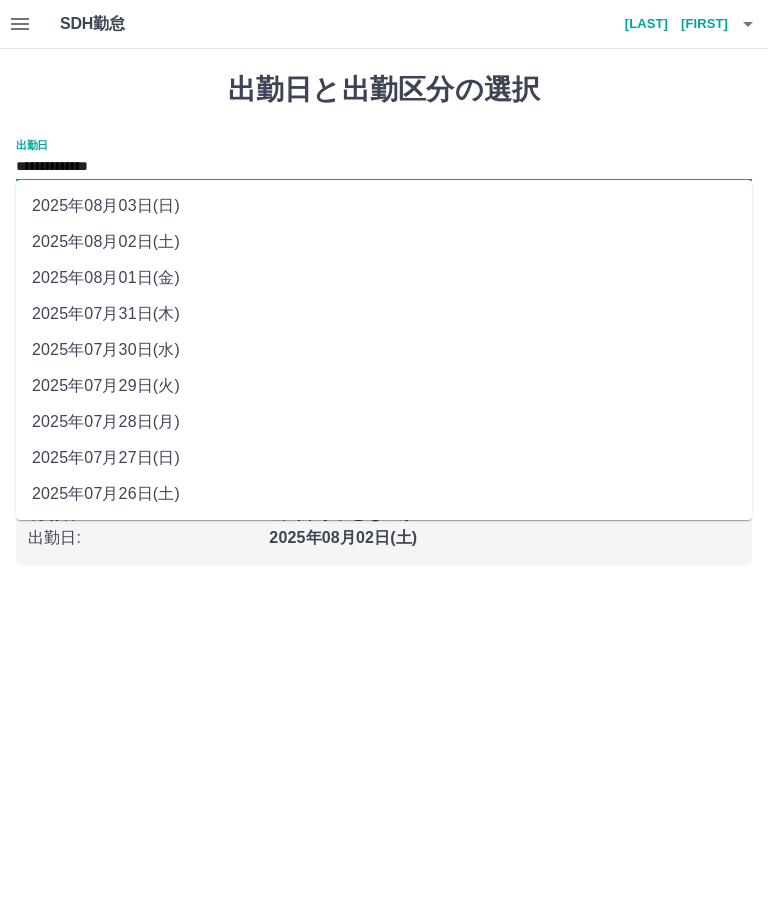 click on "**********" at bounding box center (384, 167) 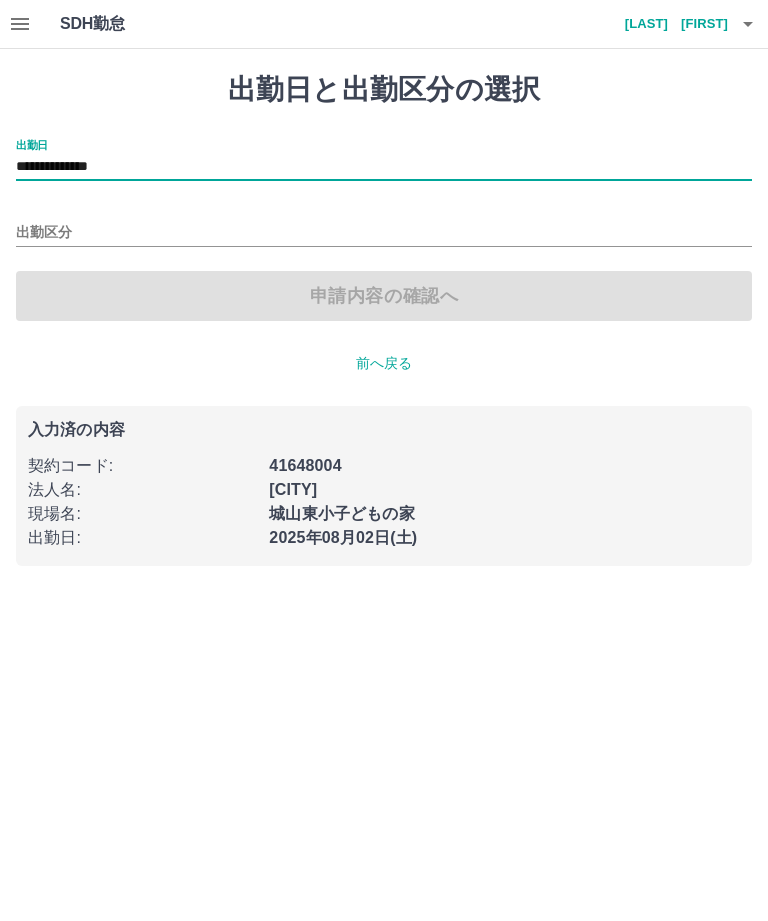 click on "出勤区分" at bounding box center (384, 233) 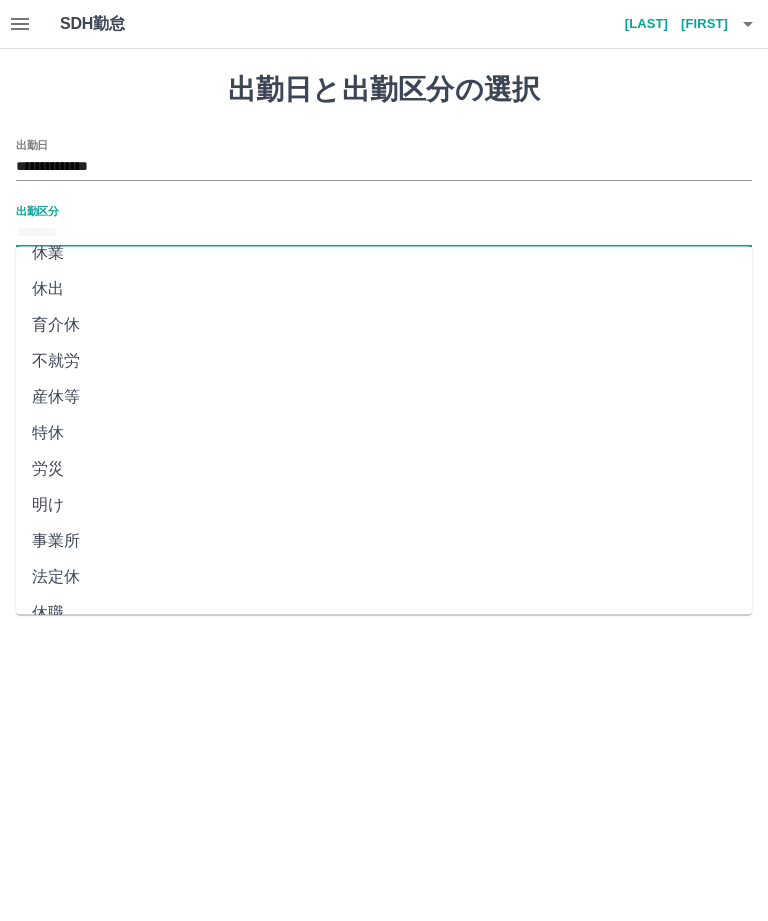 scroll, scrollTop: 270, scrollLeft: 0, axis: vertical 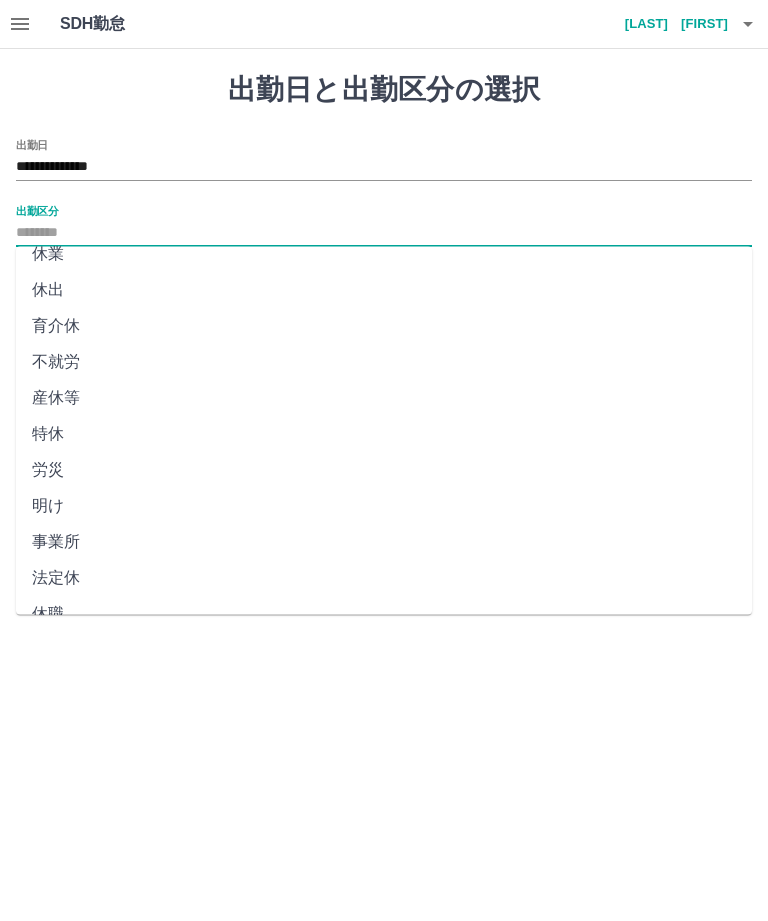 click on "法定休" at bounding box center (384, 579) 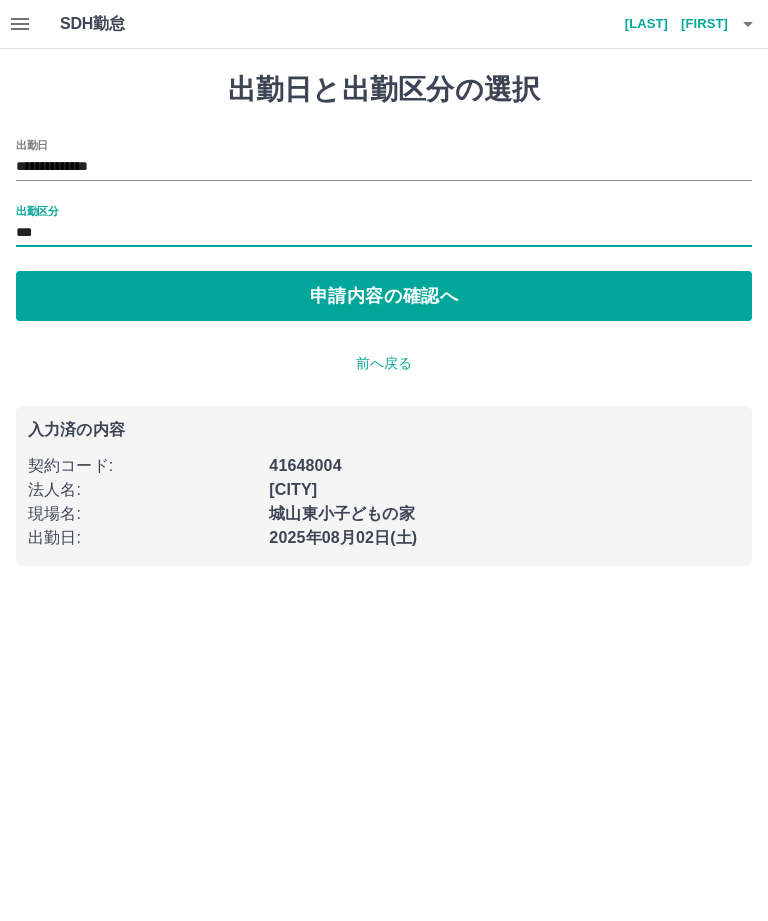 click on "申請内容の確認へ" at bounding box center (384, 296) 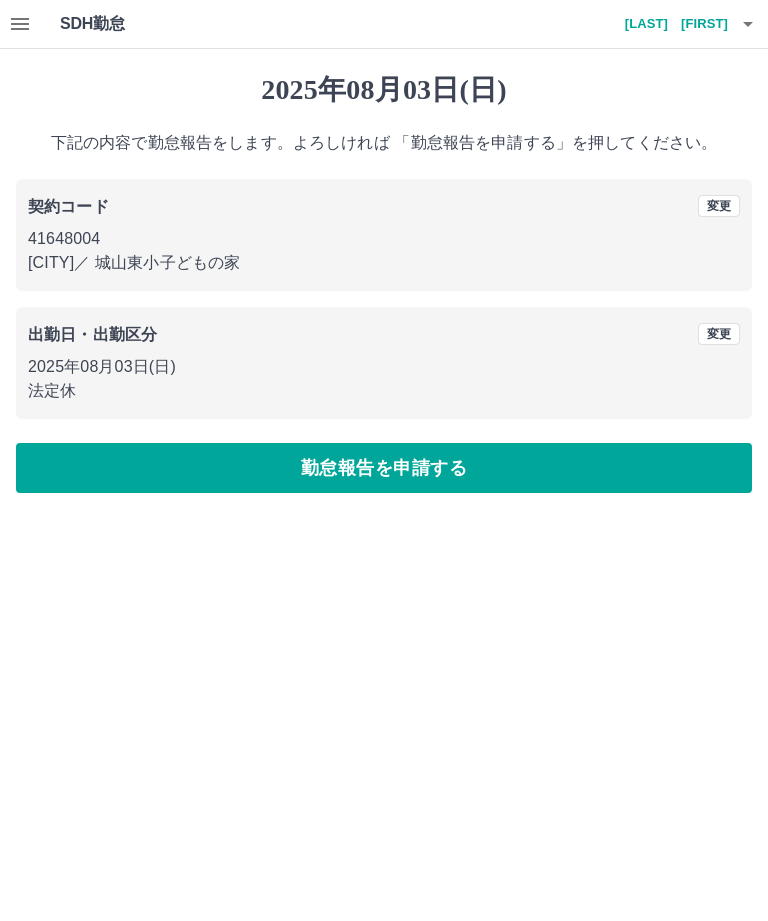 click on "勤怠報告を申請する" at bounding box center [384, 468] 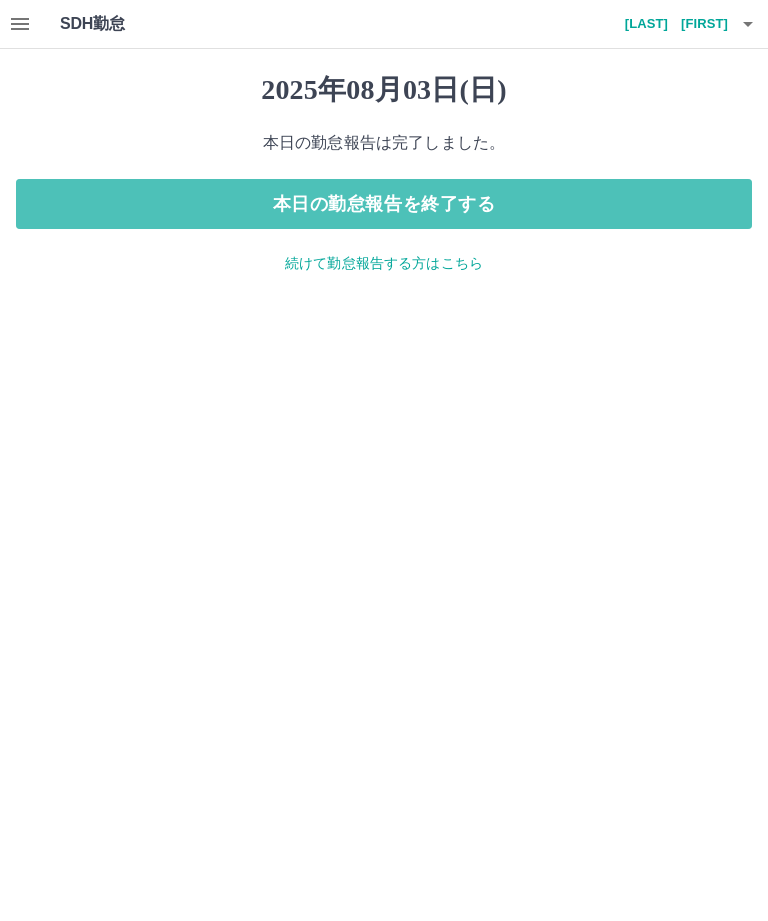 click on "本日の勤怠報告を終了する" at bounding box center [384, 204] 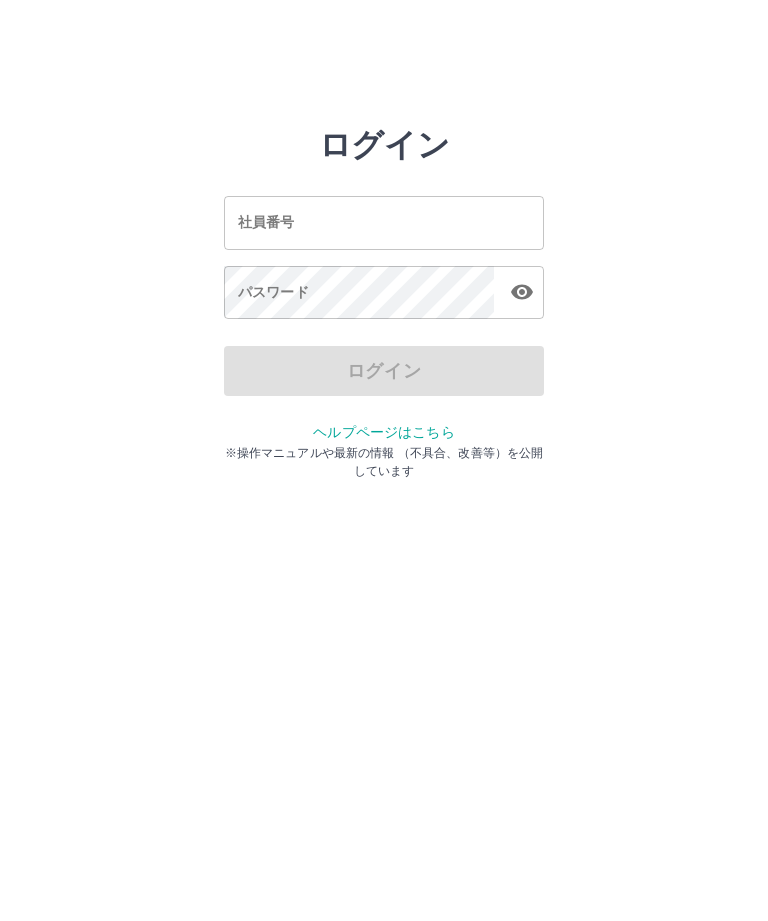 scroll, scrollTop: 0, scrollLeft: 0, axis: both 